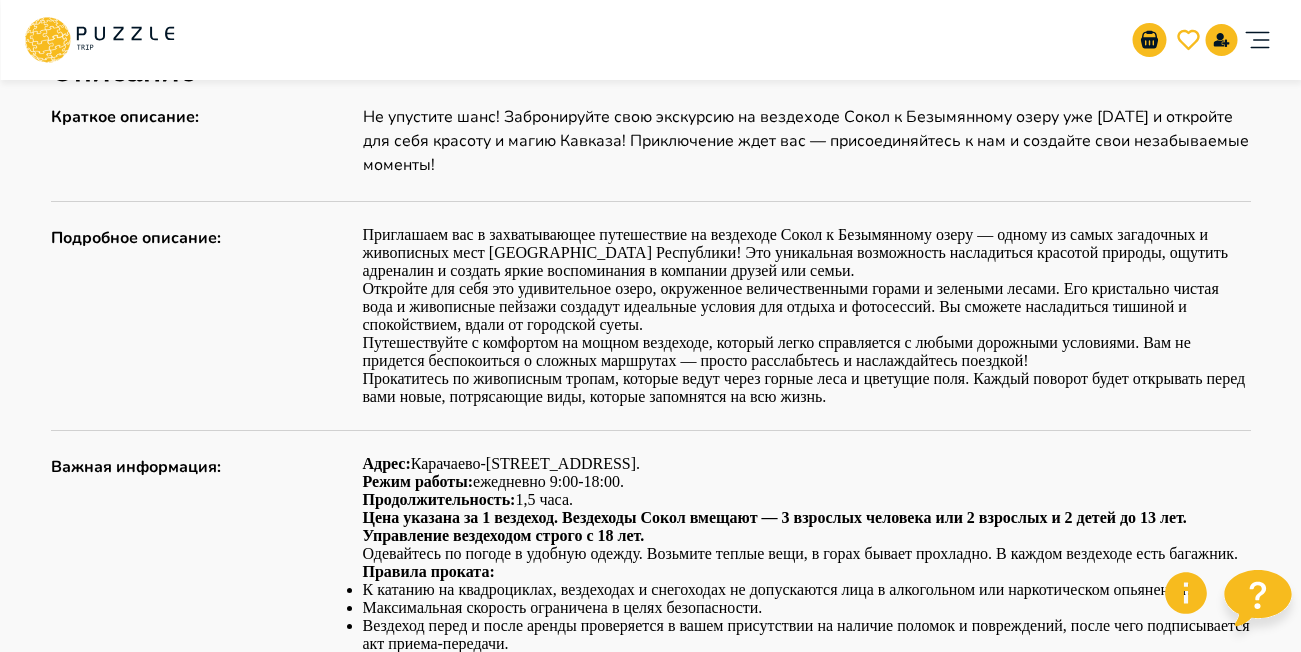 scroll, scrollTop: 600, scrollLeft: 0, axis: vertical 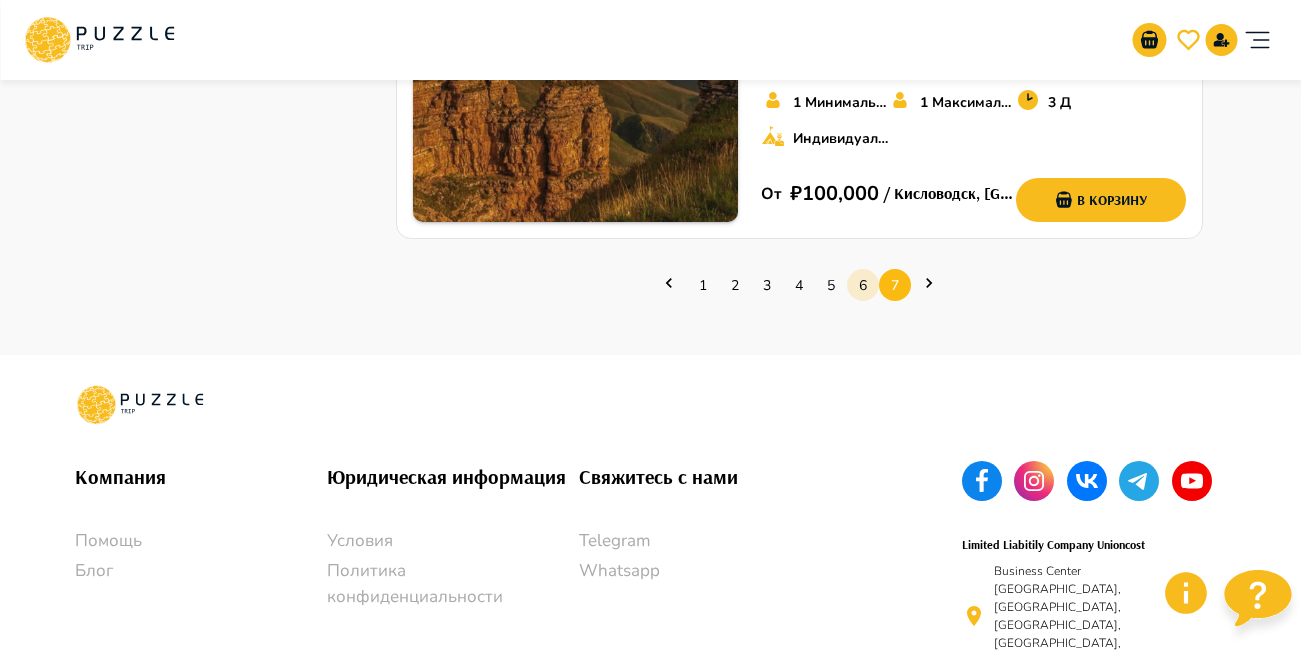 click on "6" at bounding box center (863, 285) 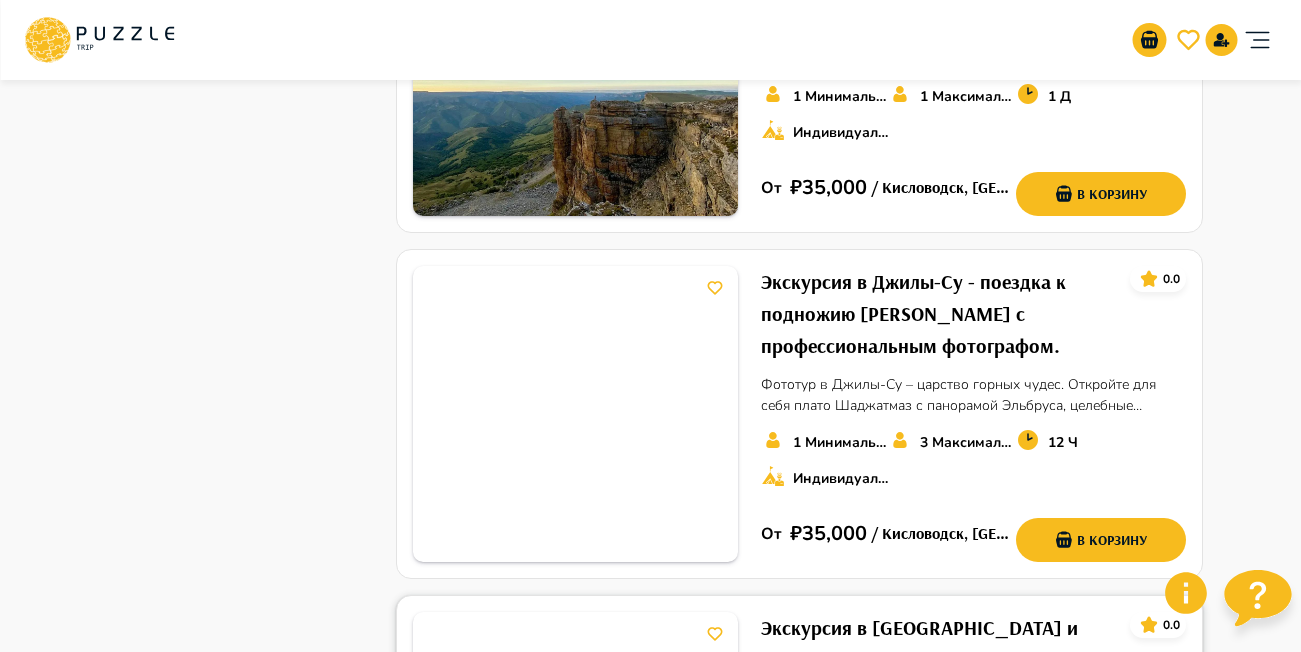 scroll, scrollTop: 3000, scrollLeft: 0, axis: vertical 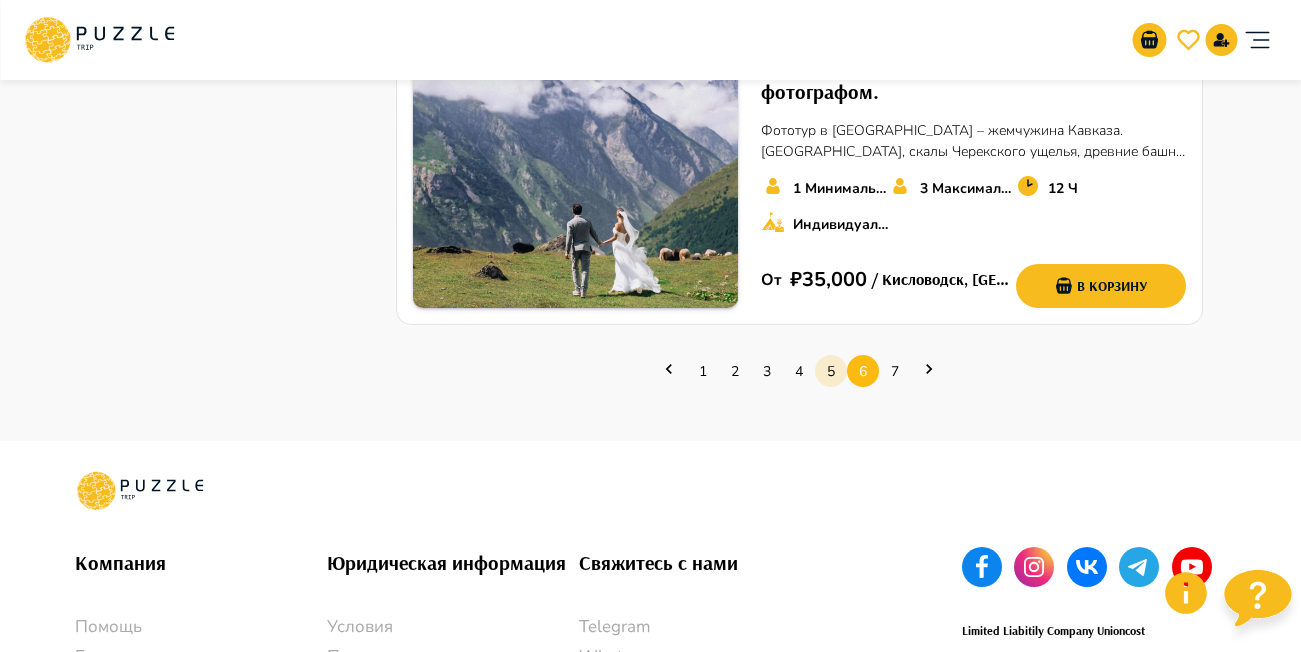 click on "5" at bounding box center (831, 371) 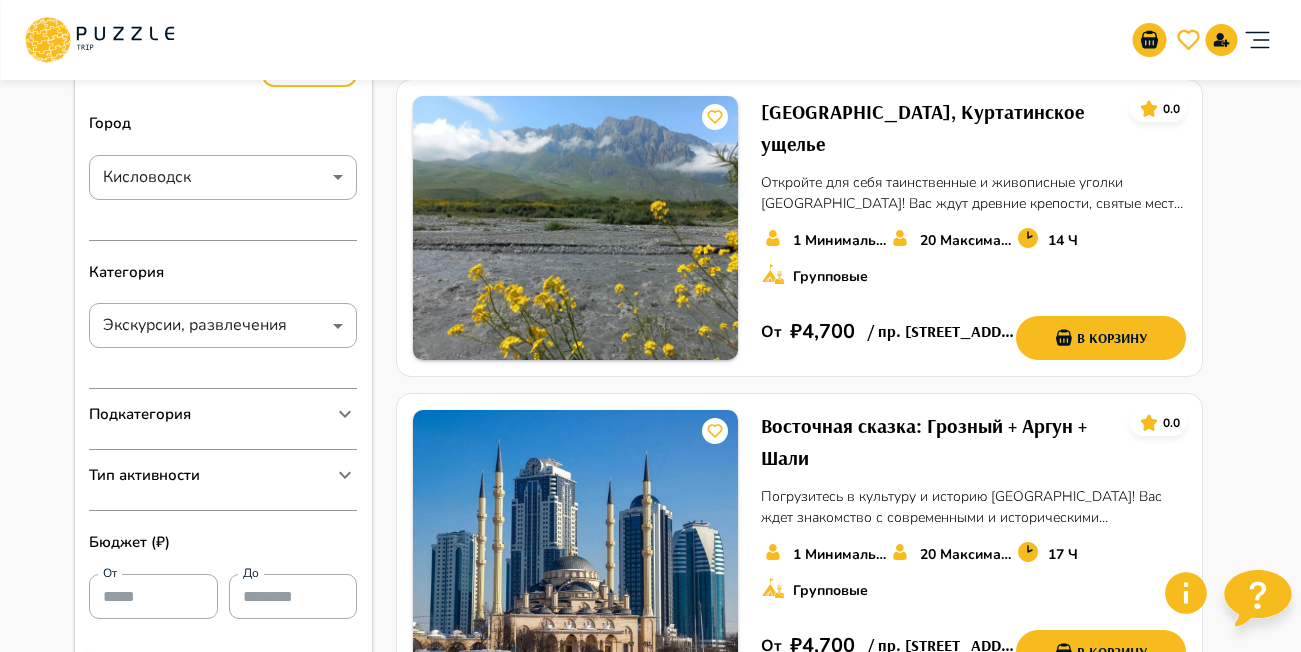 scroll, scrollTop: 0, scrollLeft: 0, axis: both 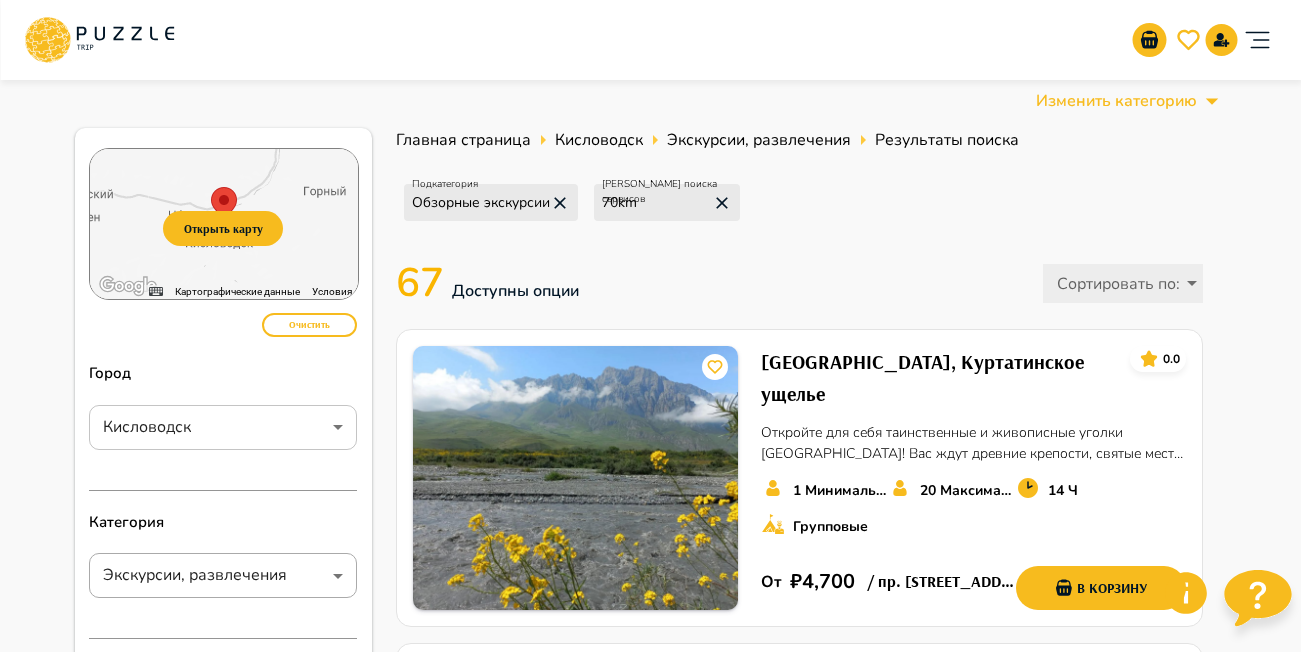 click on "Организаторам услуг Турагентствам Зарегистрироваться Войти RUB *** RU   ** Изменить категорию Открыть карту ← Переместить влево → Переместить вправо ↑ Переместить вверх ↓ Переместить вниз + Приблизить - Уменьшить Home Переместить влево на 75 % End Переместить вправо на 75 % Предыдущая страница Переместить вверх на 75 % Следующая страница Переместить вниз на 75 % Для навигации используйте клавиши со стрелками. [PERSON_NAME] Спутник Названия объектов Картографические данные Картографические данные ©2025 Google Картографические данные ©2025 Google 5 км  Условия Очистить ​ ​ 1" at bounding box center [650, 1950] 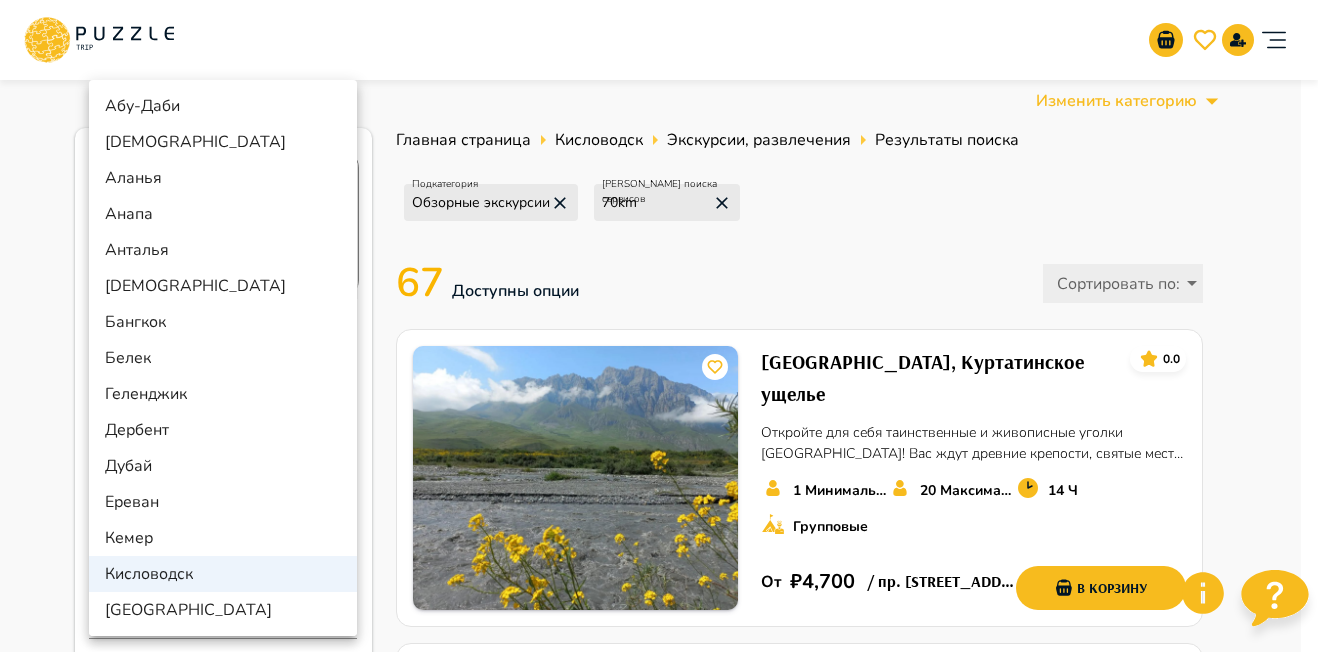 click on "[DEMOGRAPHIC_DATA]" at bounding box center (223, 286) 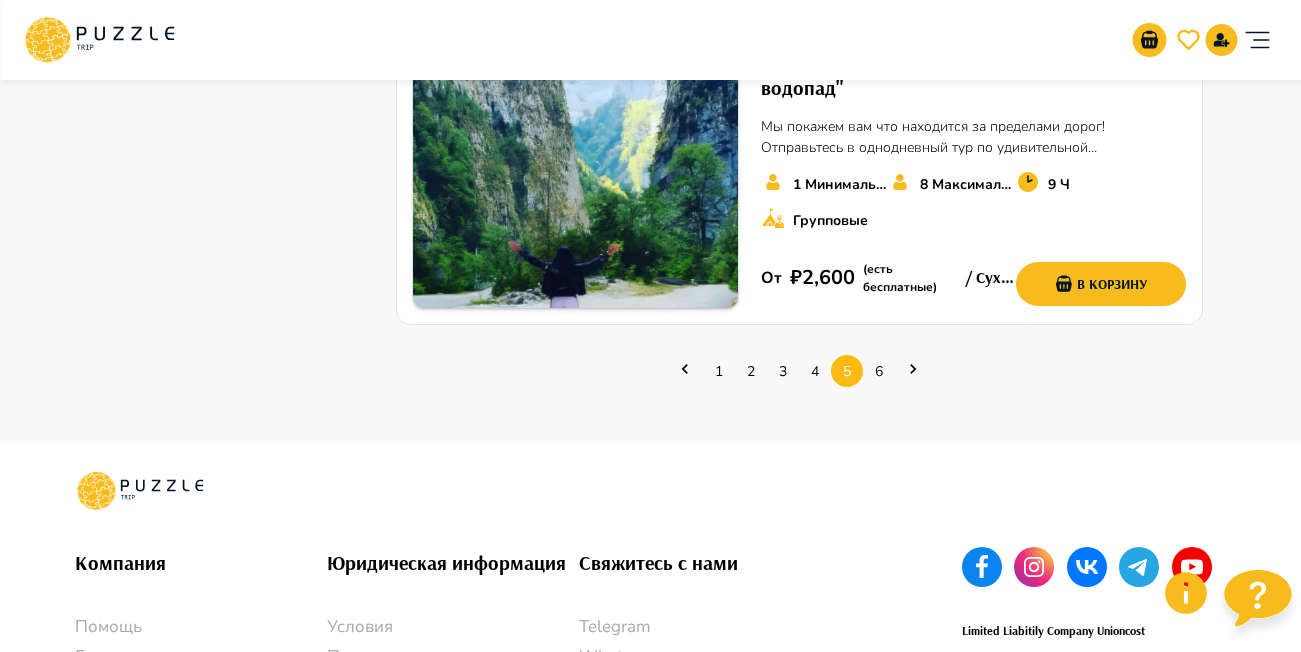 scroll, scrollTop: 3100, scrollLeft: 0, axis: vertical 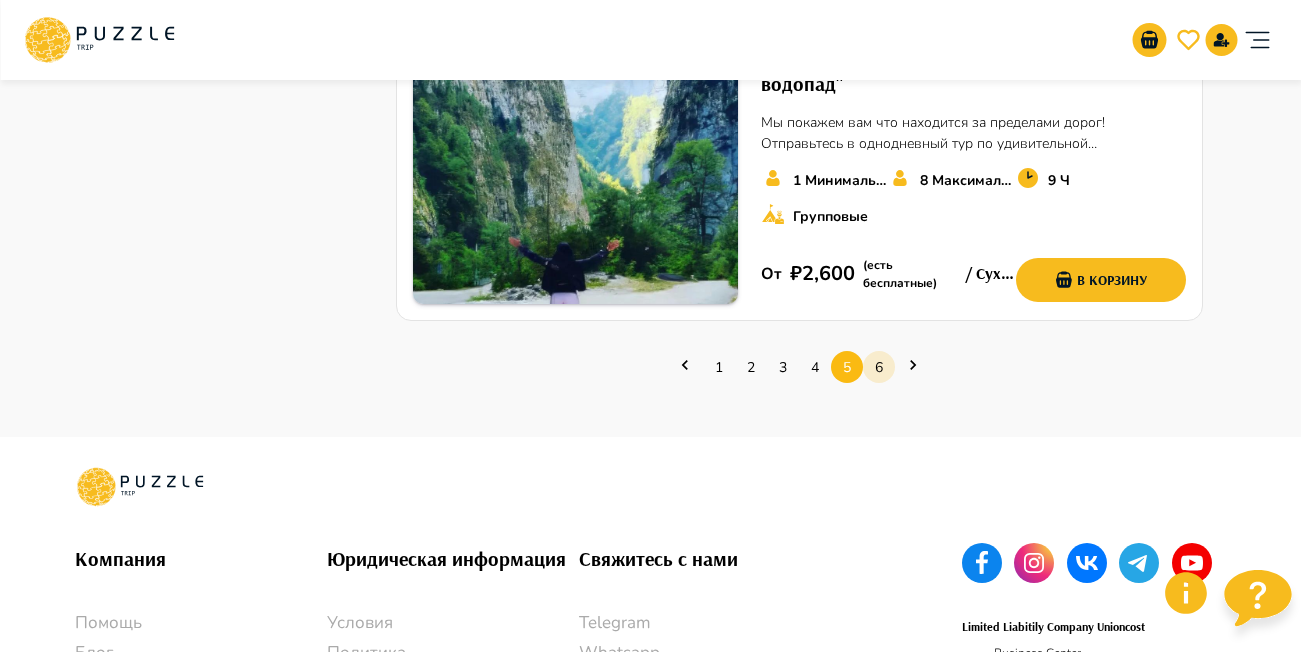 click on "6" at bounding box center [879, 367] 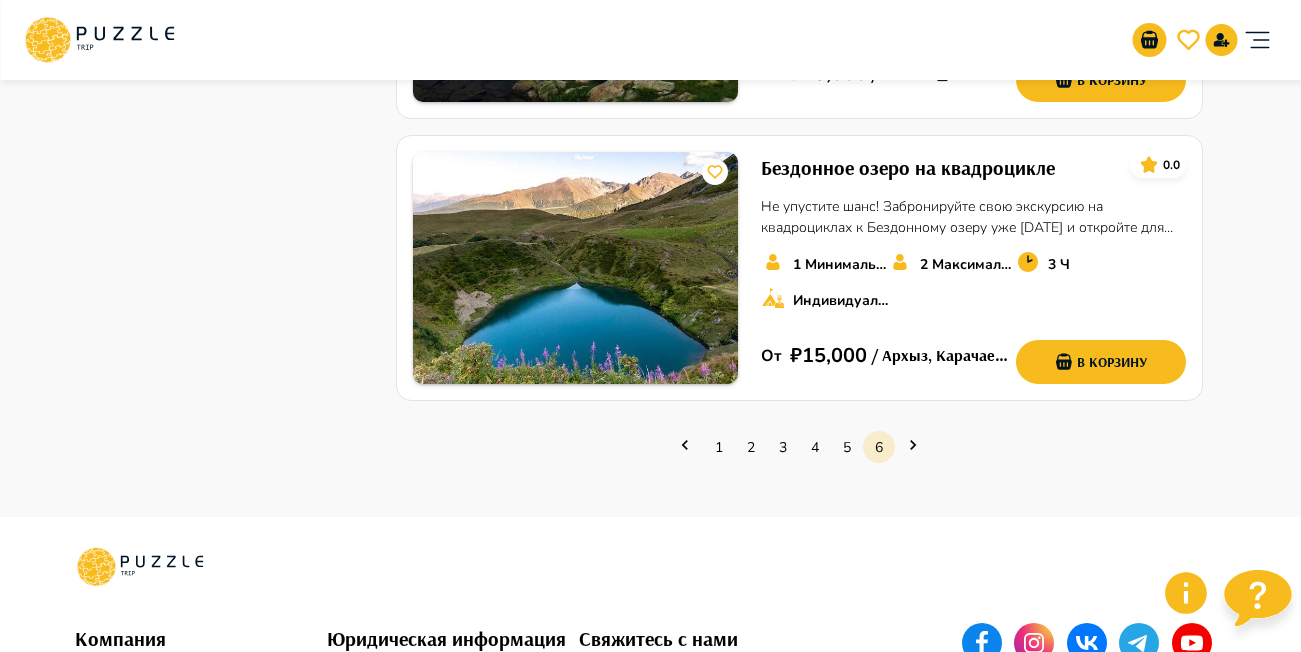 scroll, scrollTop: 2000, scrollLeft: 0, axis: vertical 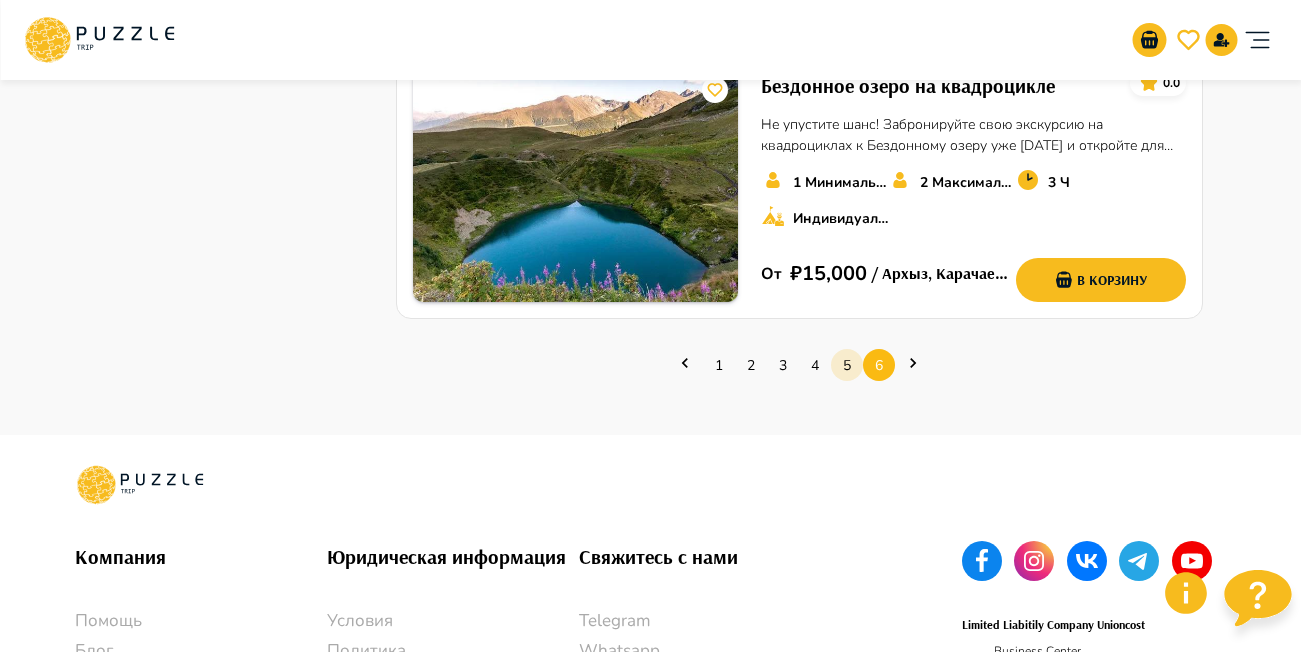 click on "5" at bounding box center [847, 365] 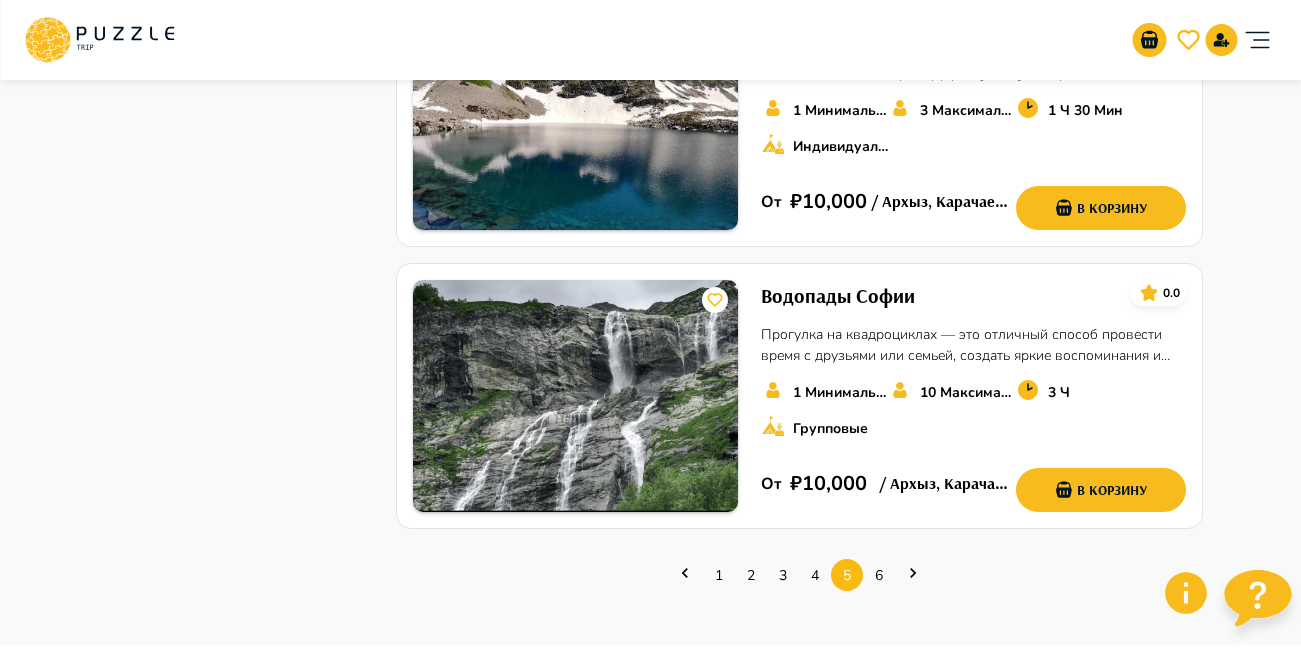 scroll, scrollTop: 2900, scrollLeft: 0, axis: vertical 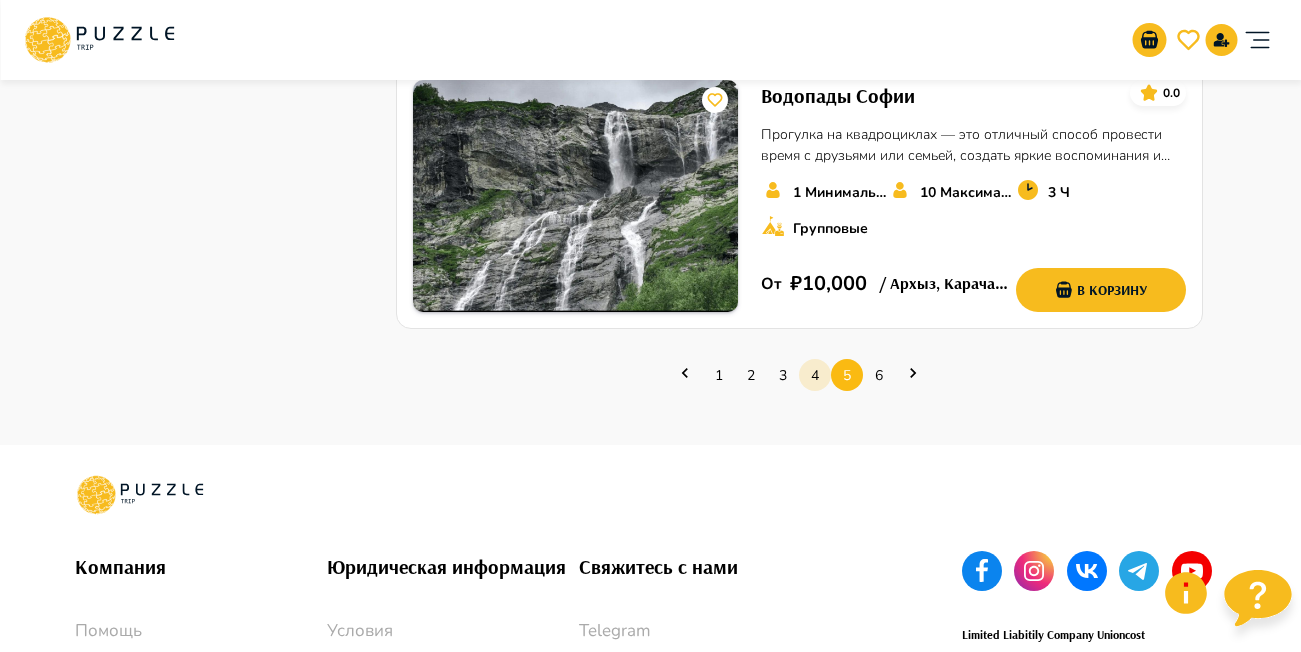click on "4" at bounding box center (815, 375) 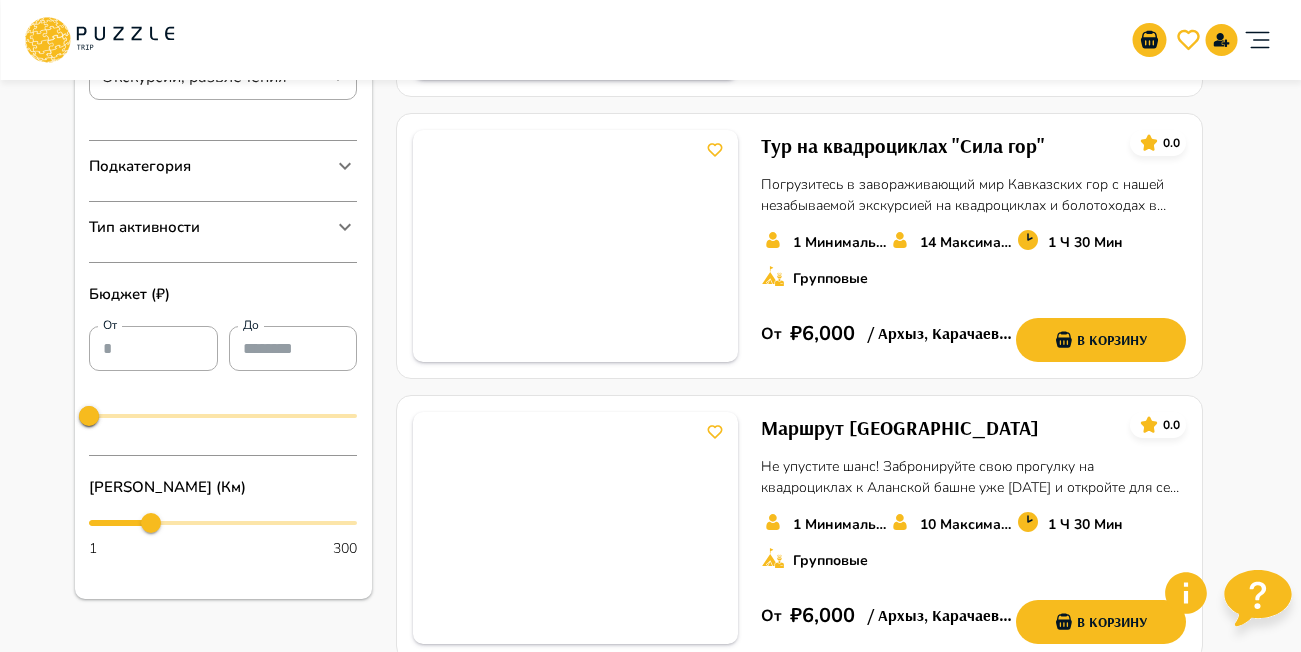 scroll, scrollTop: 500, scrollLeft: 0, axis: vertical 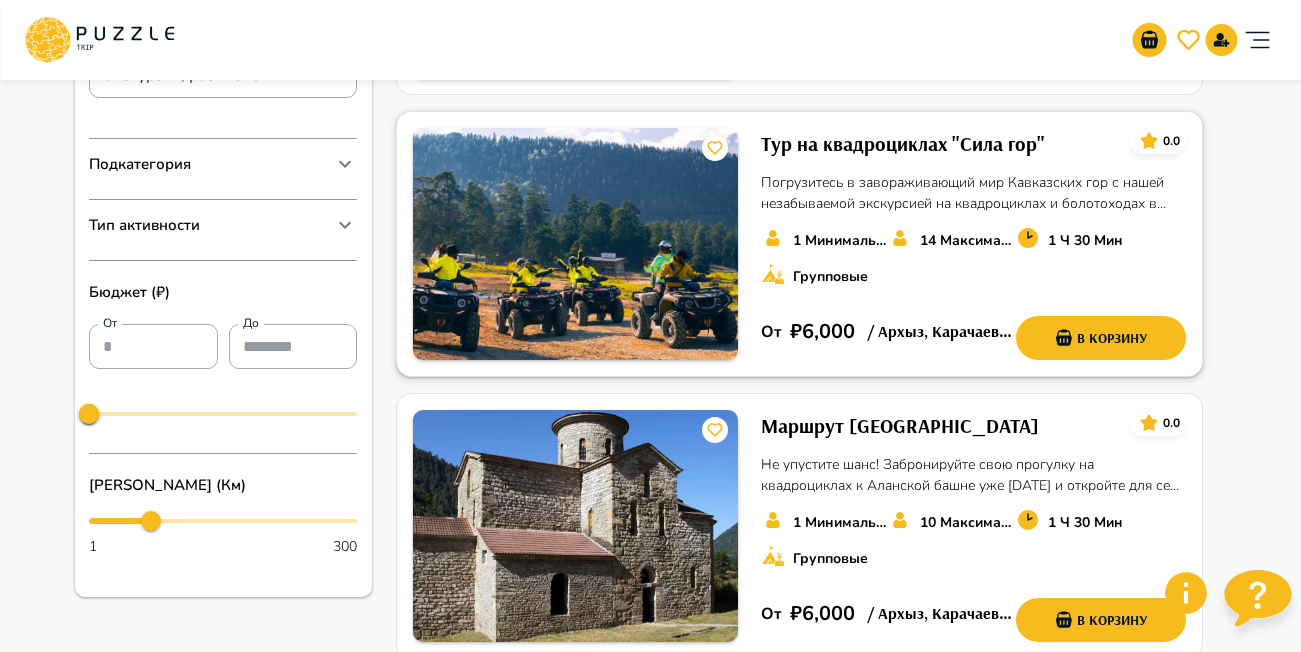click on "Тур на квадроциклах "Сила гор"" at bounding box center (903, 144) 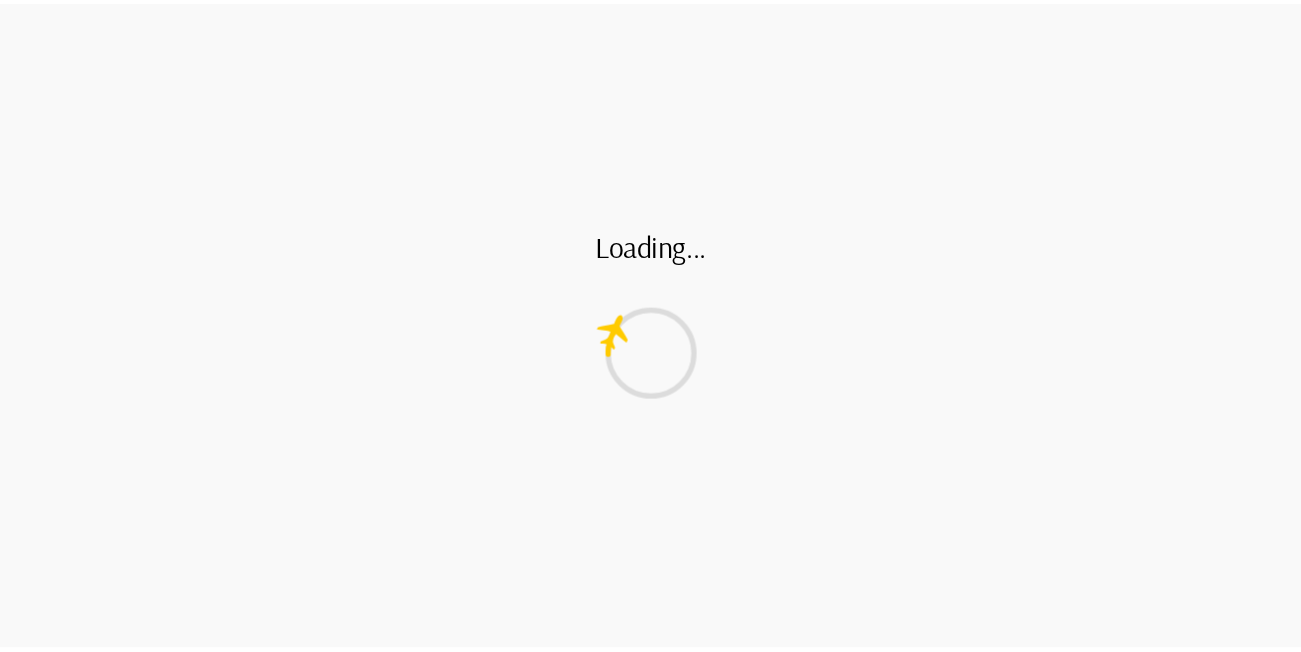 scroll, scrollTop: 0, scrollLeft: 0, axis: both 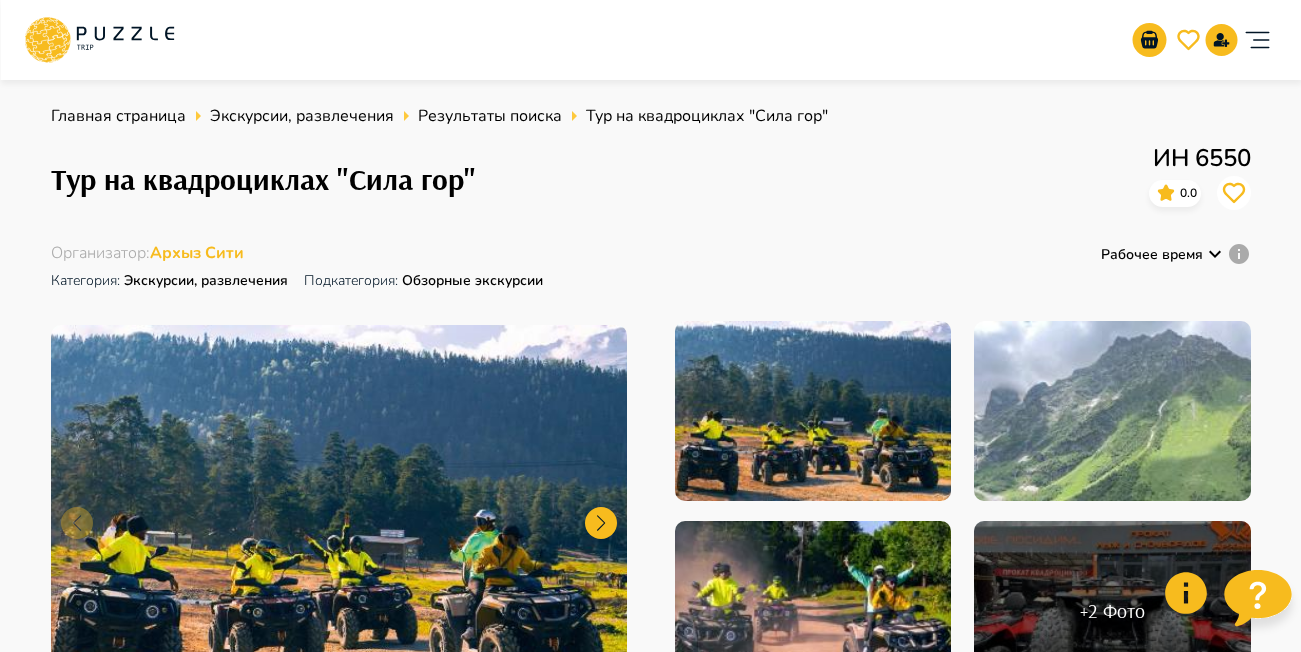 click 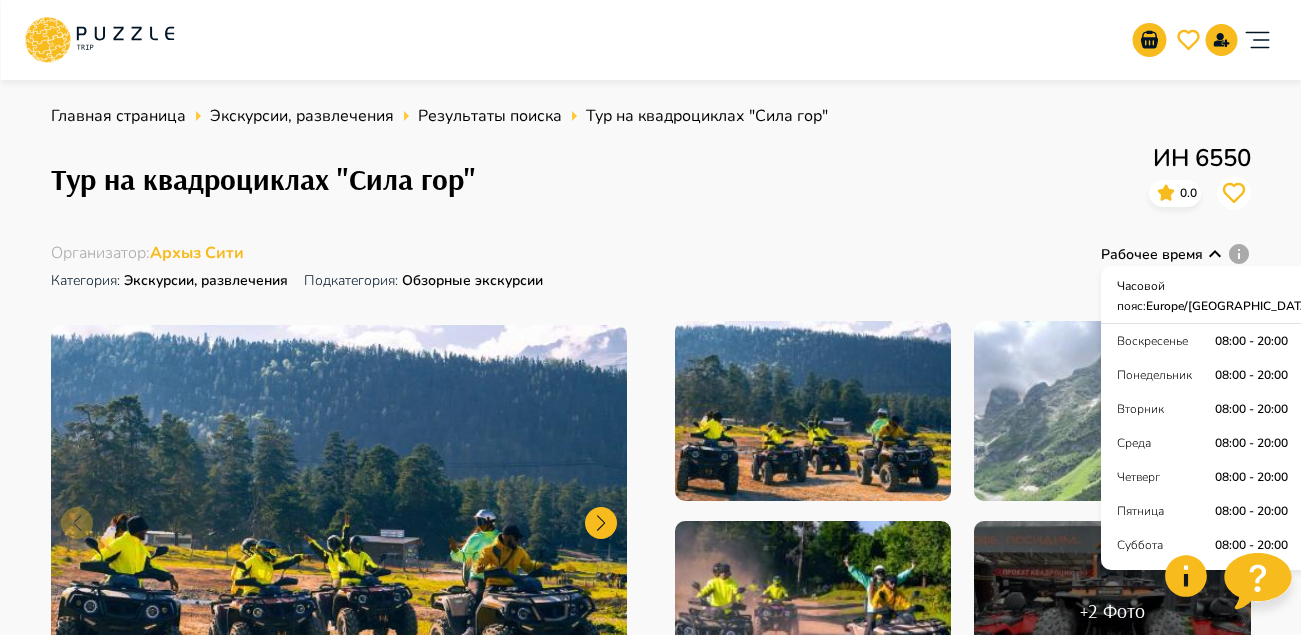 click 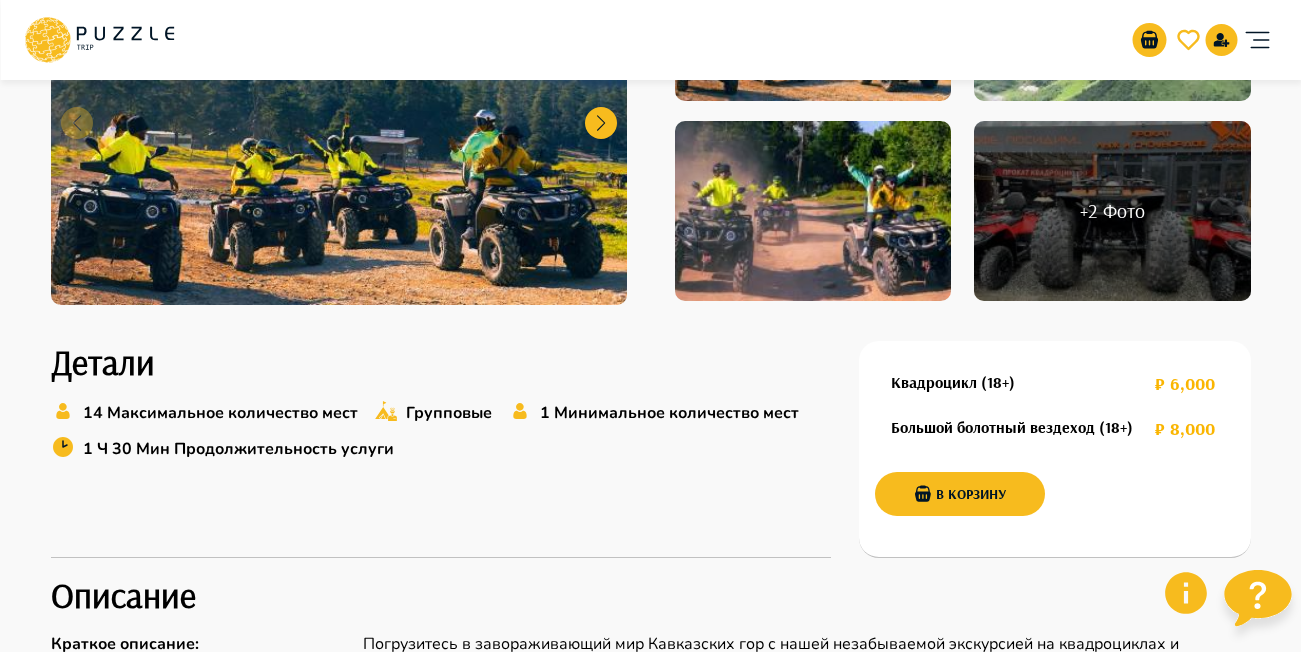 scroll, scrollTop: 0, scrollLeft: 0, axis: both 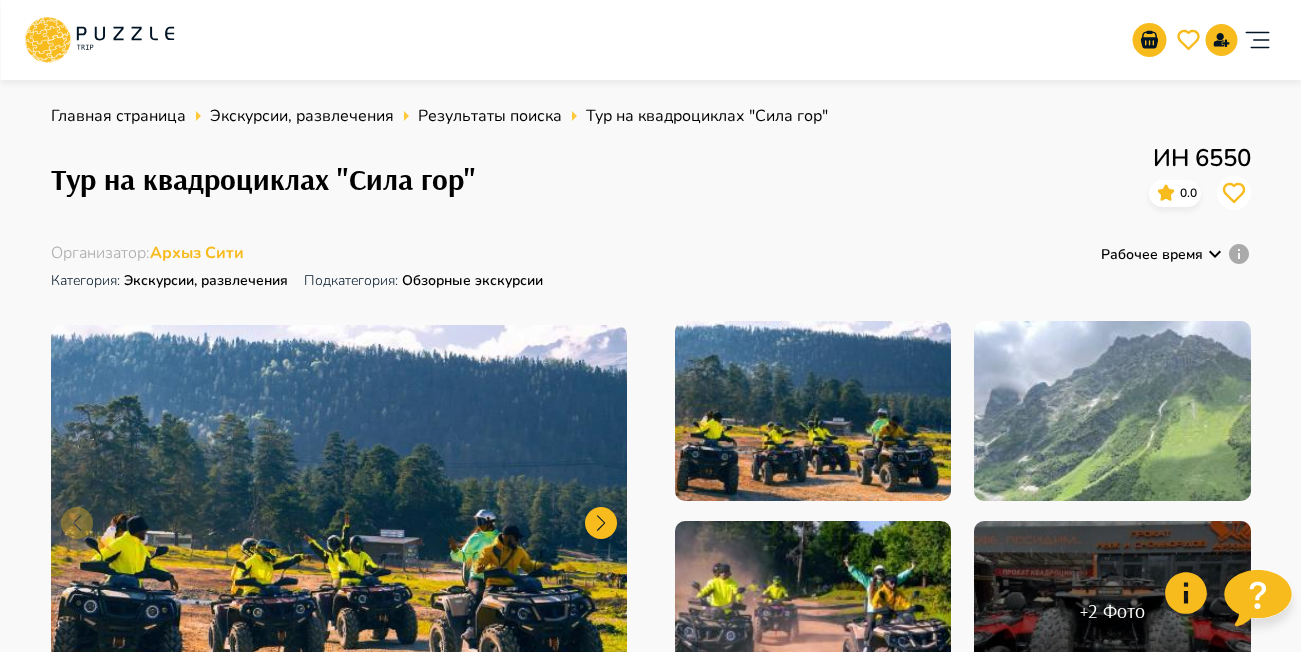 click on "Главная страница Экскурсии, развлечения Результаты поиска Тур на квадроциклах "Сила гор" Тур на квадроциклах "Сила гор" ИН 6550 0.0 Организатор :  Архыз Сити   Категория :     Экскурсии, развлечения Подкатегория:     Обзорные экскурсии Рабочее время + 2   Фото Детали 14 Максимальное количество мест Групповые  1 Минимальное количество мест 1 Ч 30 Мин Продолжительность услуги Квадроцикл (18+) ₽ 6,000 Большой болотный вездеход (18+) ₽ 8,000 В корзину Описание Краткое описание : Подробное описание : Важная информация : Адрес:  График работы:  ежедневно 8:00-20:00. Продолжительность:  : : :" at bounding box center [650, 1457] 